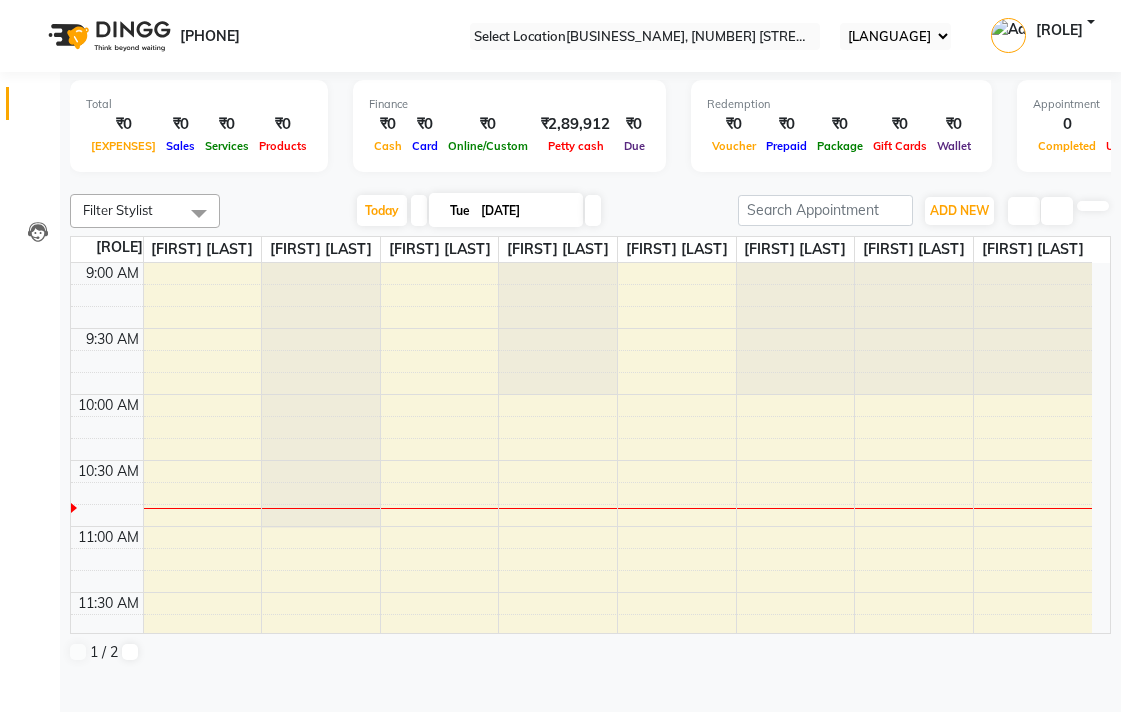 scroll, scrollTop: 0, scrollLeft: 0, axis: both 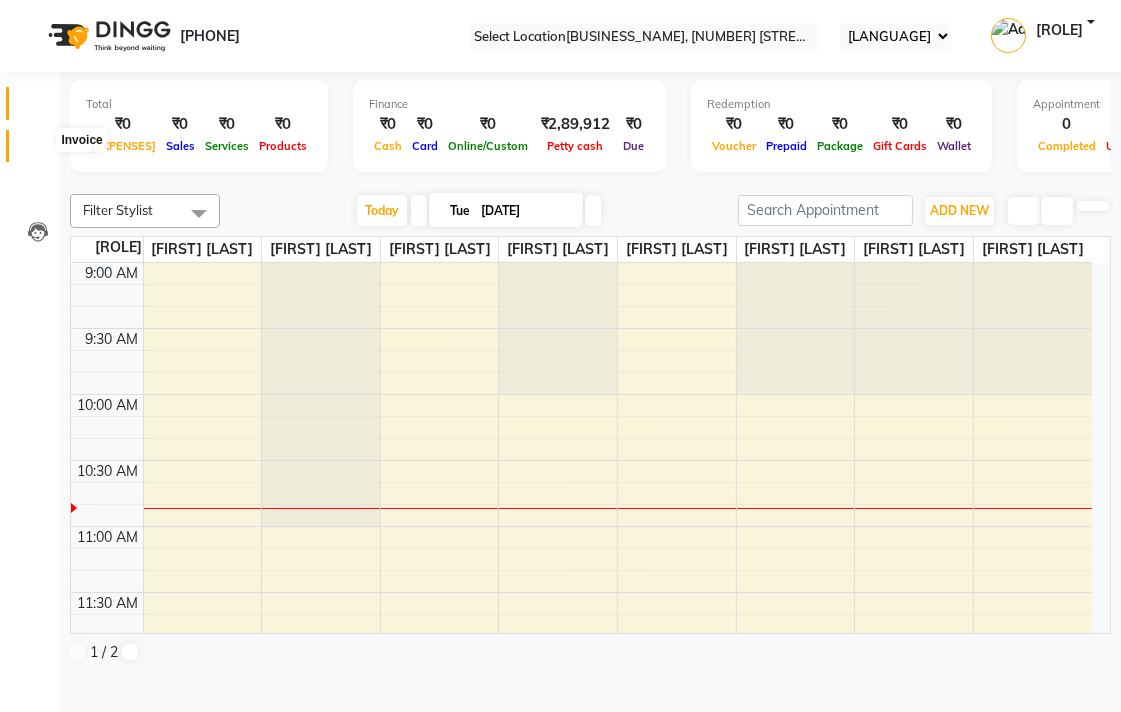 click at bounding box center (38, 151) 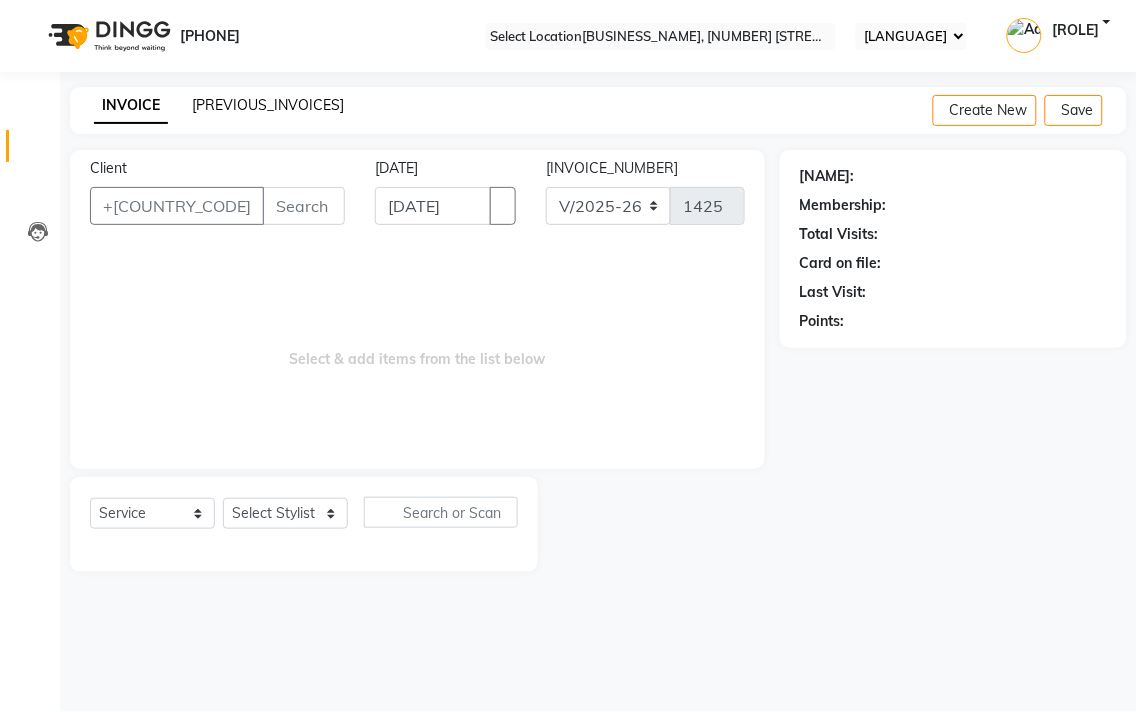click on "[PREVIOUS_INVOICES]" at bounding box center [268, 105] 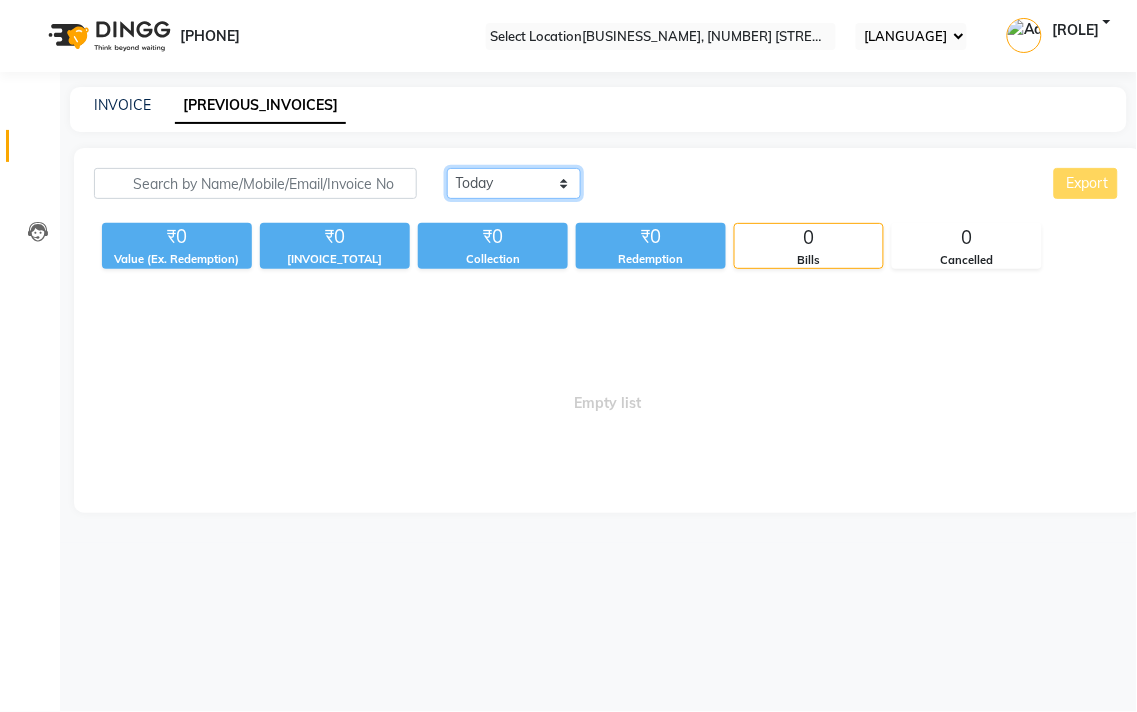click on "[DATE_RANGE] [DATE] [DATE]" at bounding box center (514, 183) 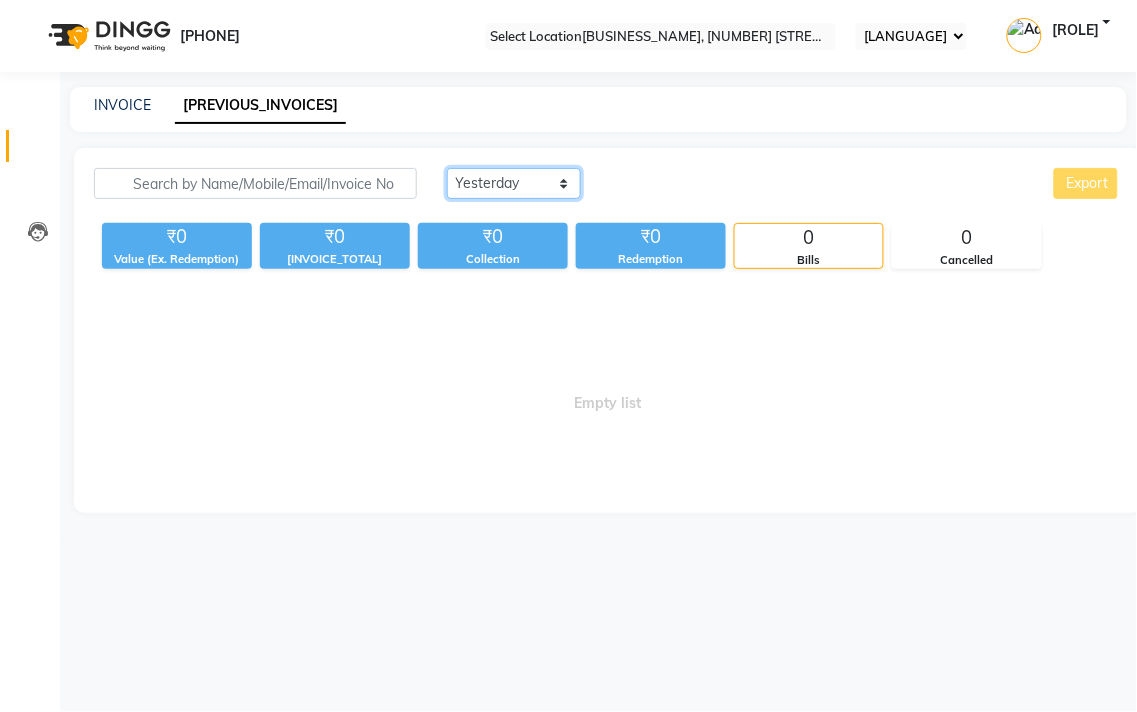 click on "[DATE_RANGE] [DATE] [DATE]" at bounding box center (514, 183) 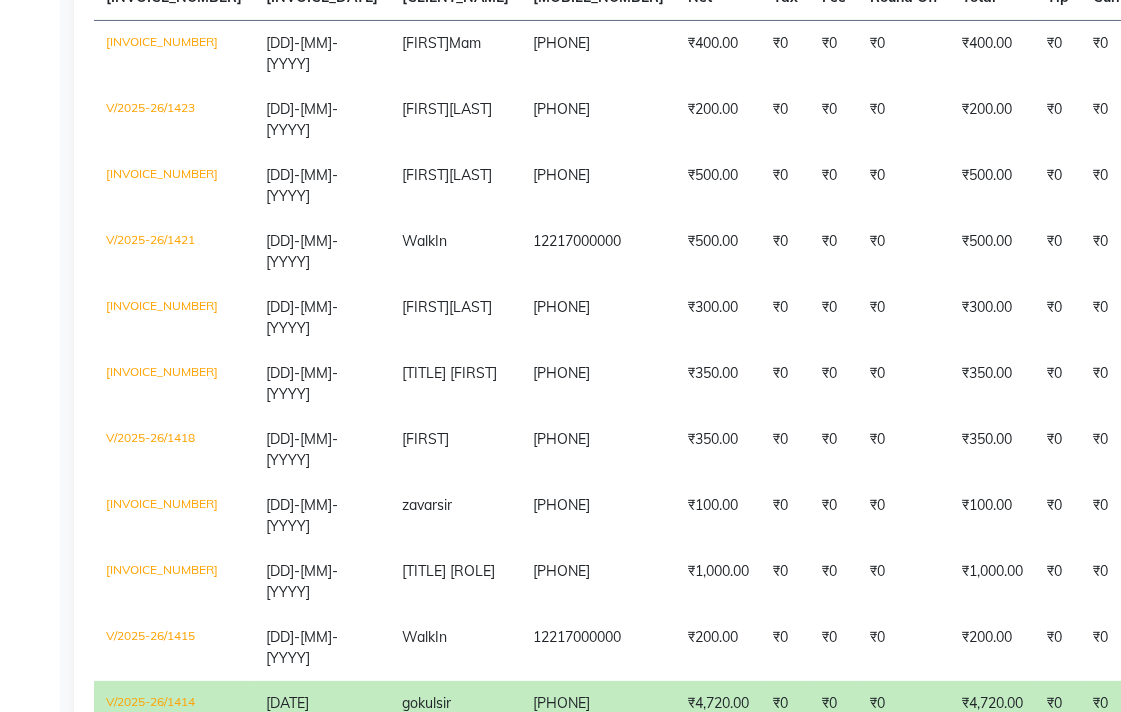 scroll, scrollTop: 391, scrollLeft: 0, axis: vertical 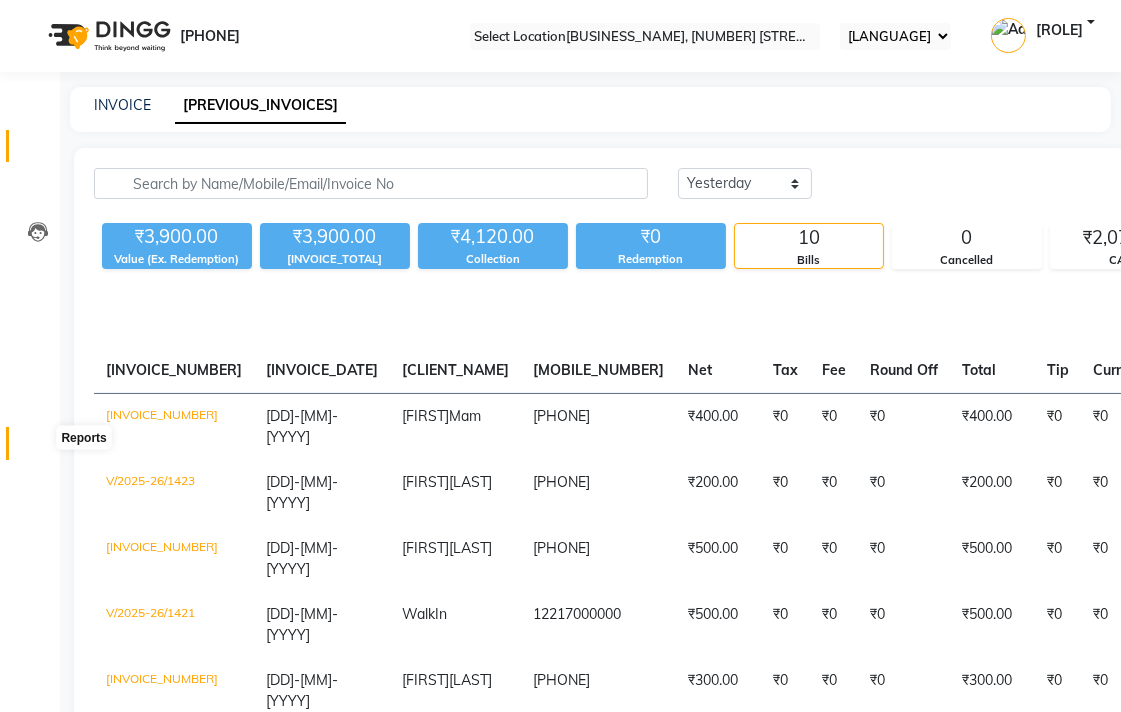 click at bounding box center (38, 448) 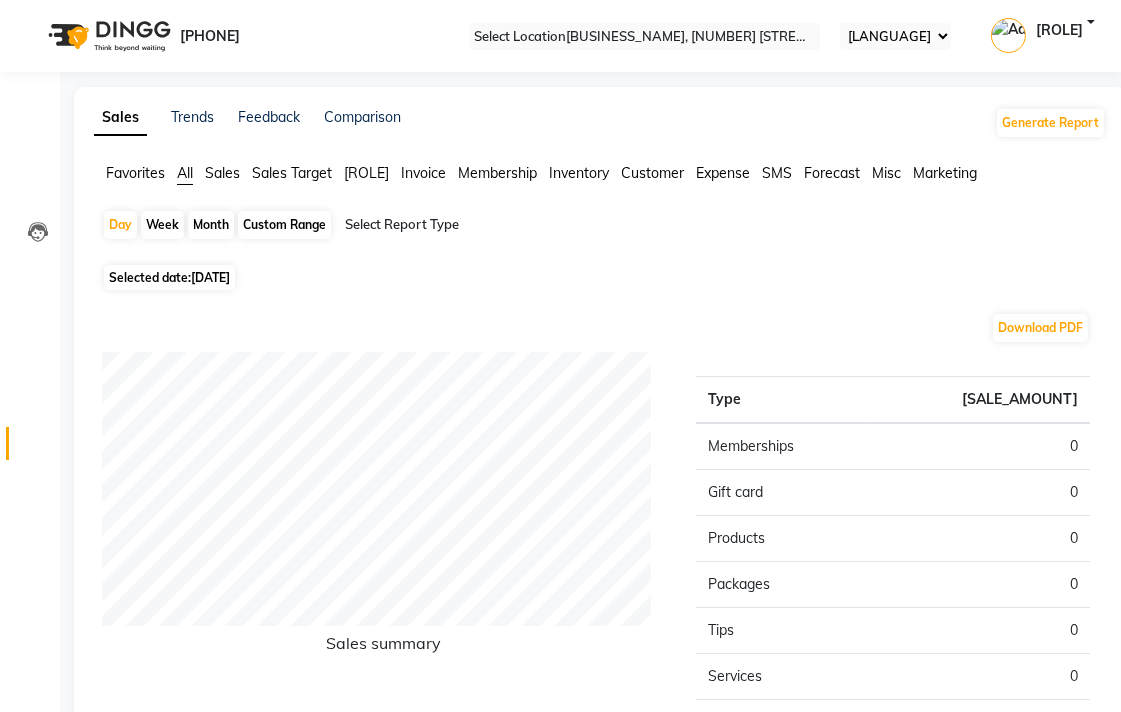 click on "[ROLE]" at bounding box center [135, 173] 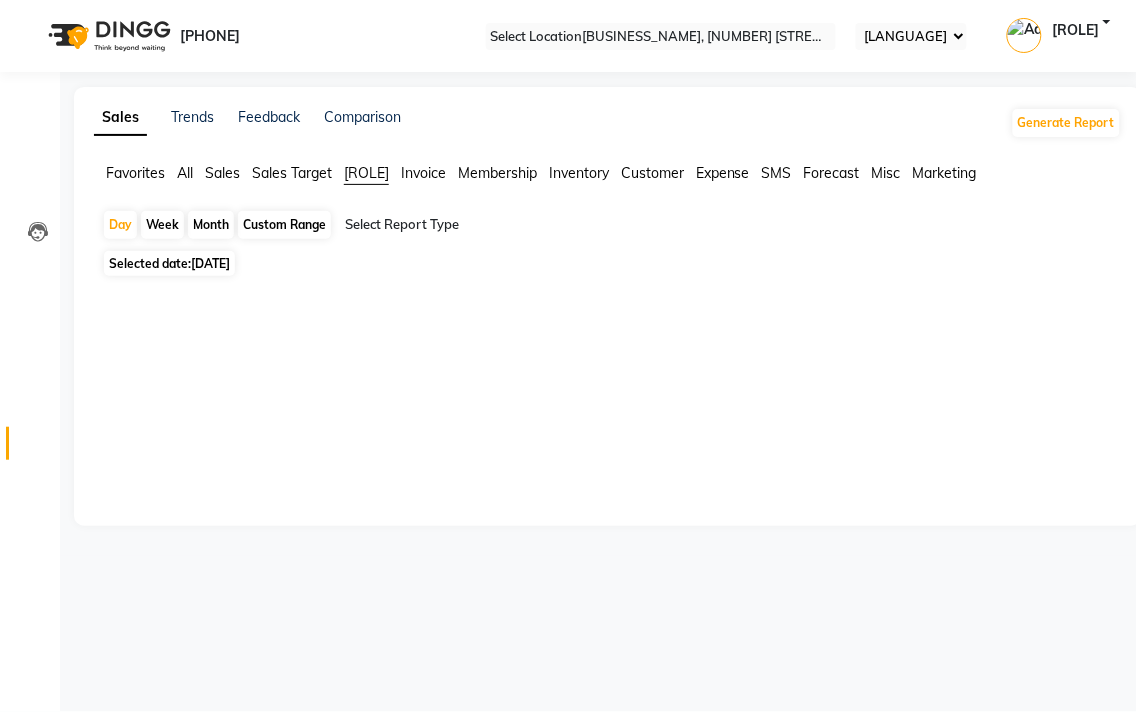 click on "Month" at bounding box center (211, 225) 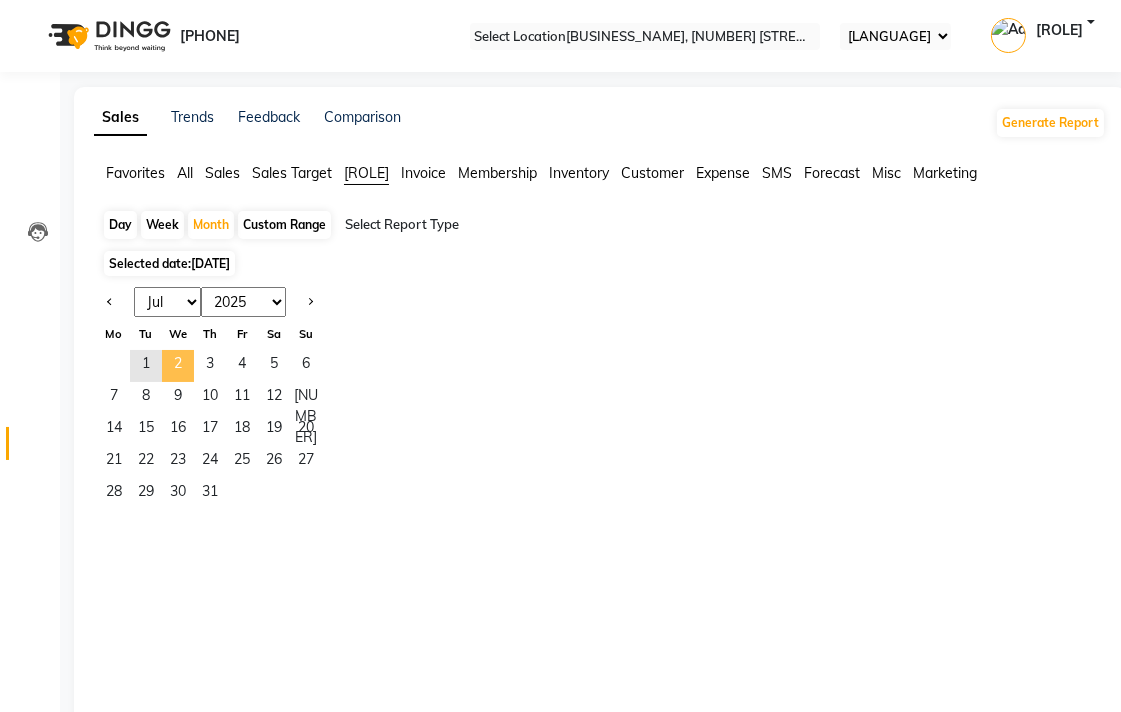 click on "2" at bounding box center [178, 366] 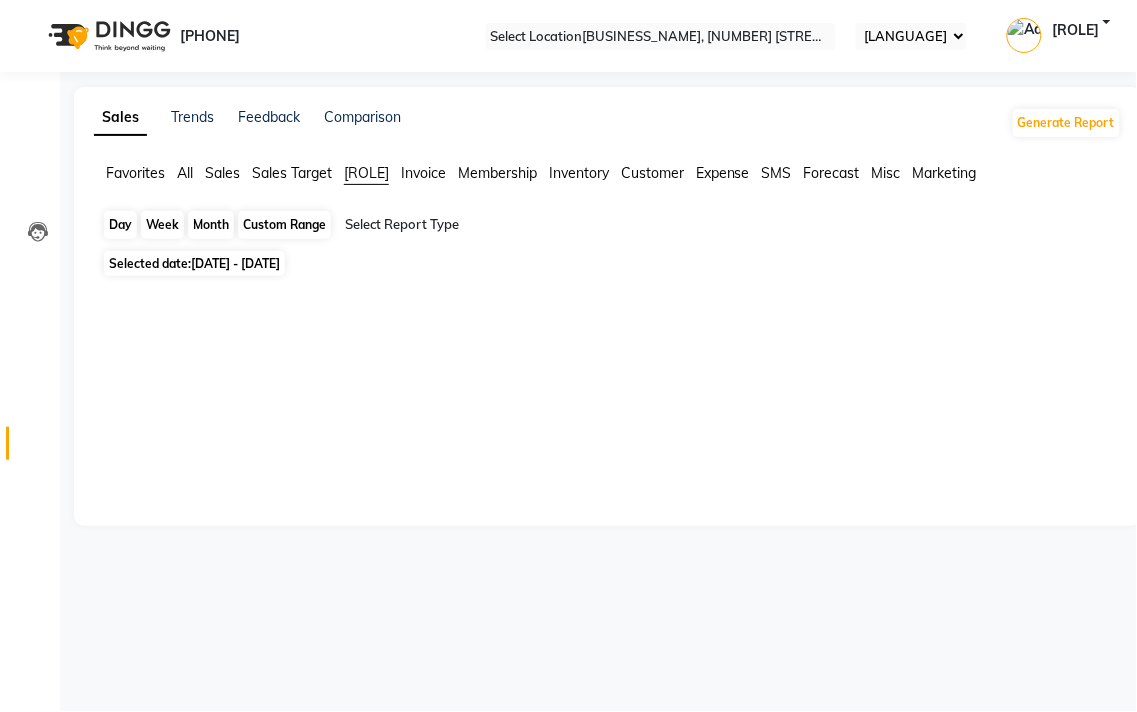 click on "Month" at bounding box center (211, 225) 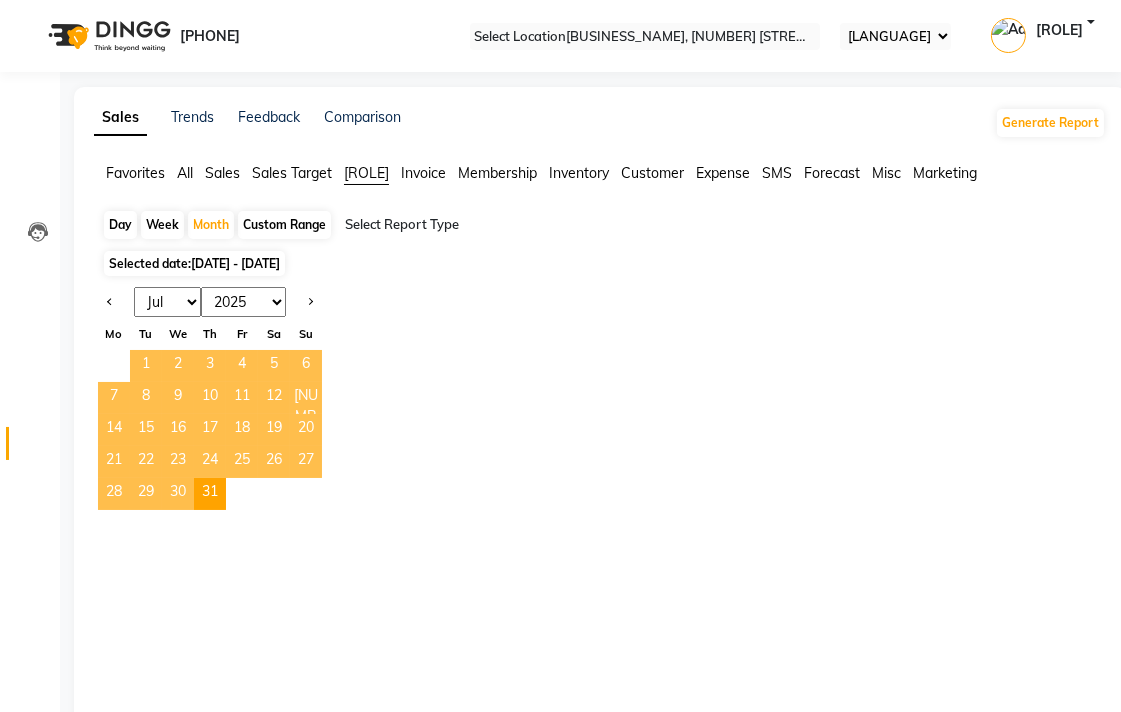 click on "1" at bounding box center [146, 366] 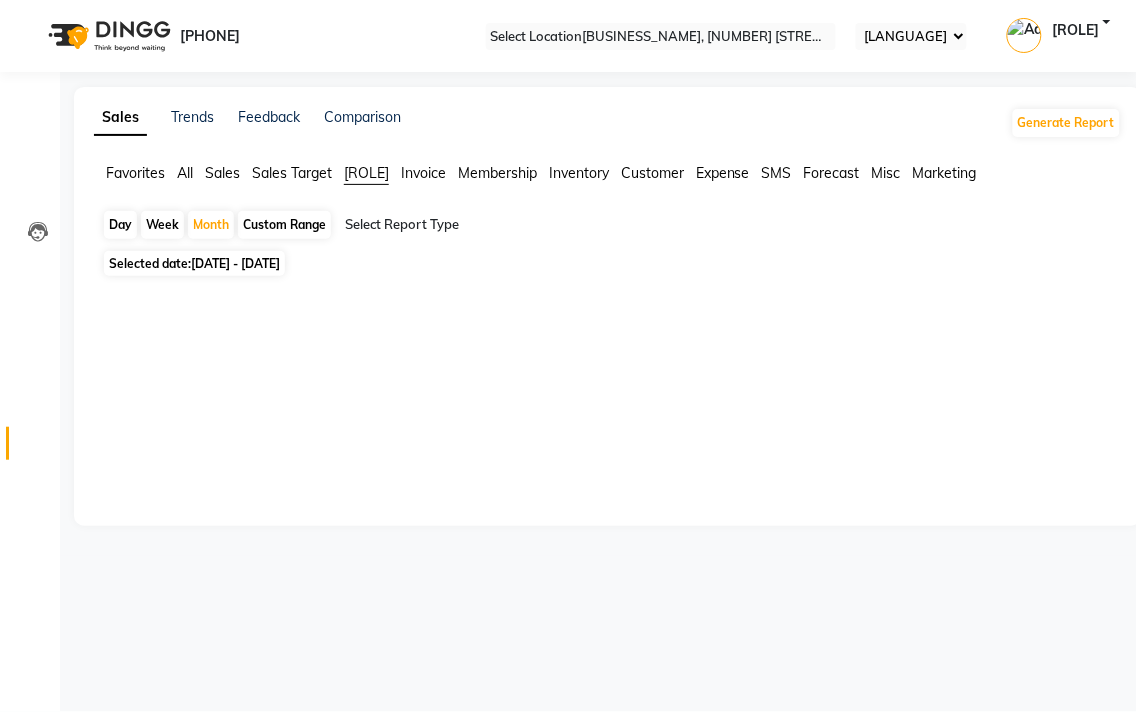click on "[DATE] - [DATE]" at bounding box center [235, 263] 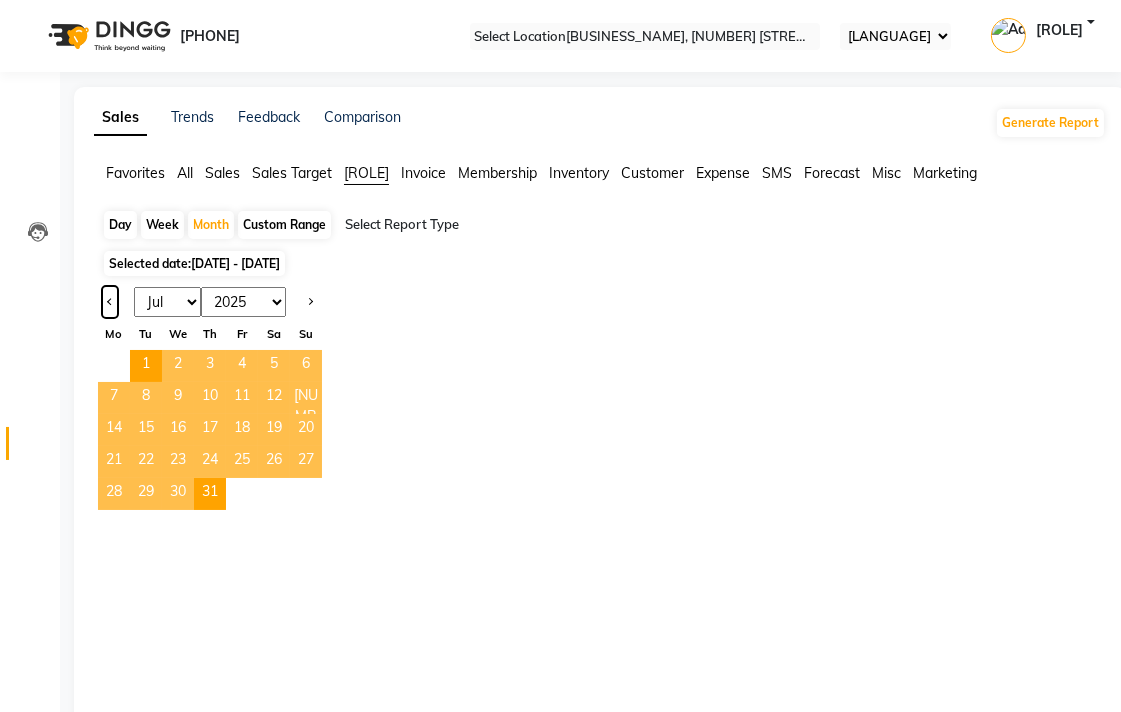click at bounding box center (110, 302) 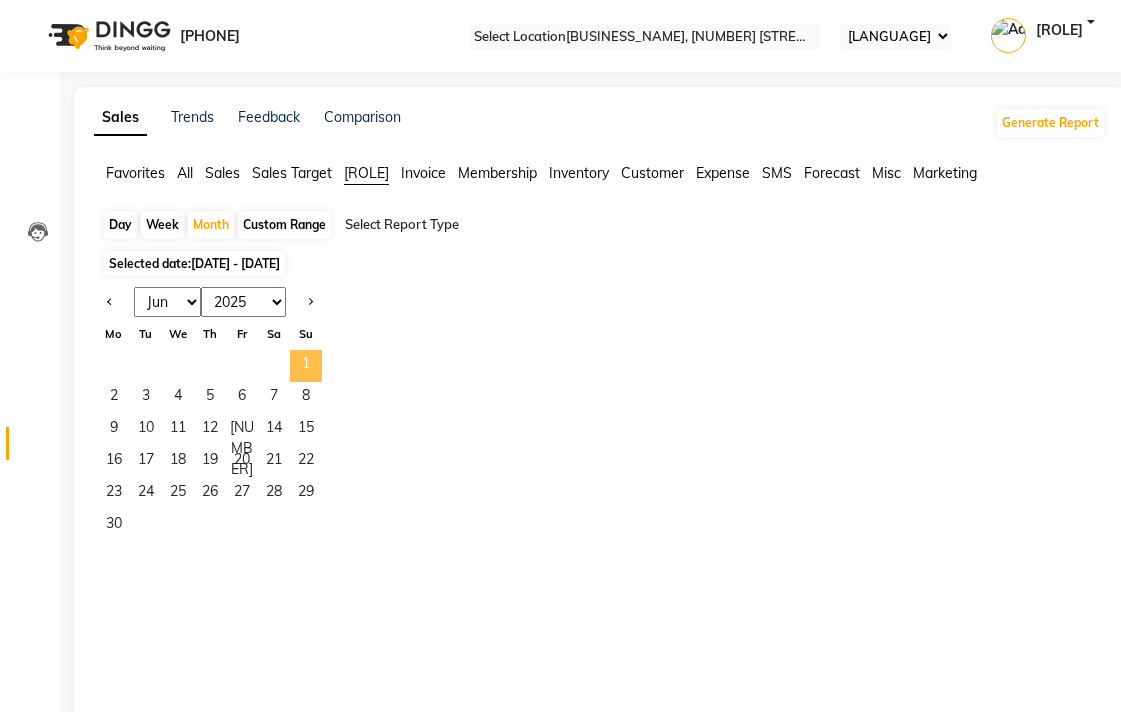 click on "1" at bounding box center [306, 366] 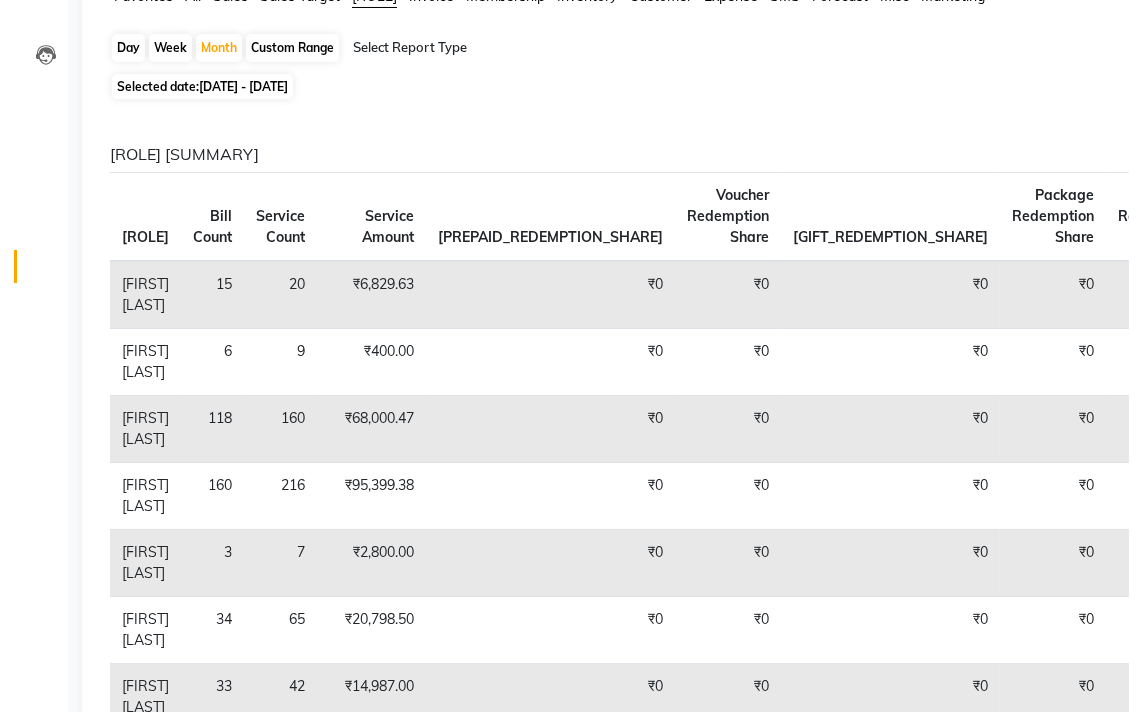 scroll, scrollTop: 0, scrollLeft: 0, axis: both 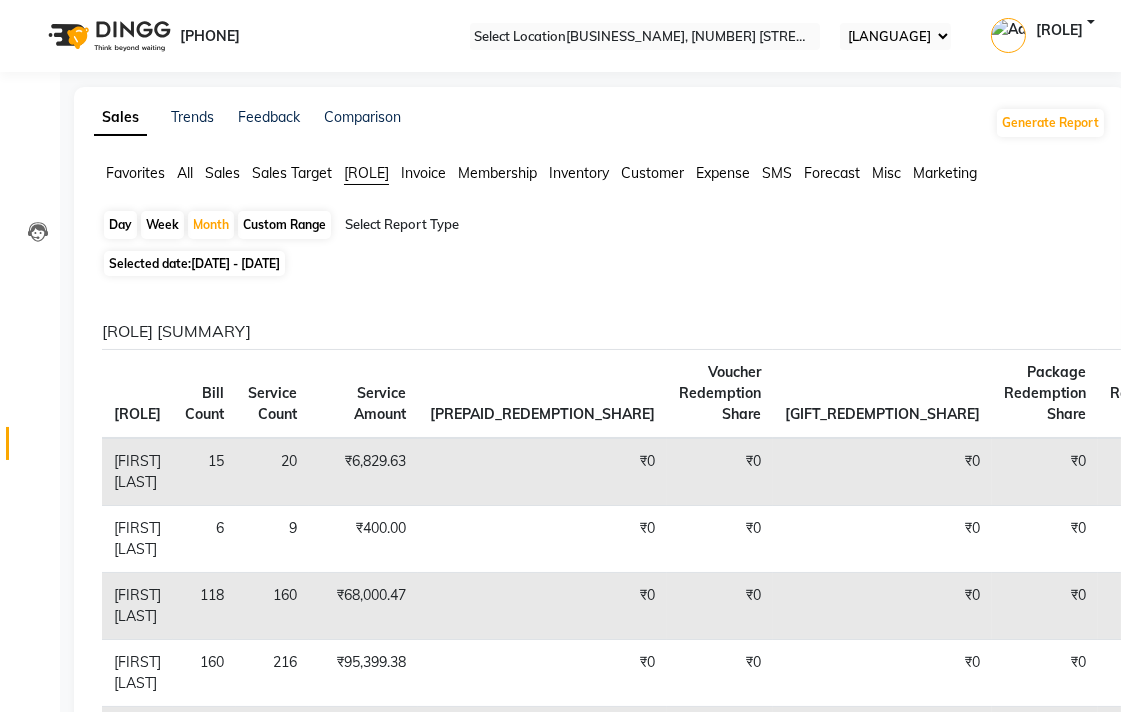 click on "Sales Target" at bounding box center [135, 173] 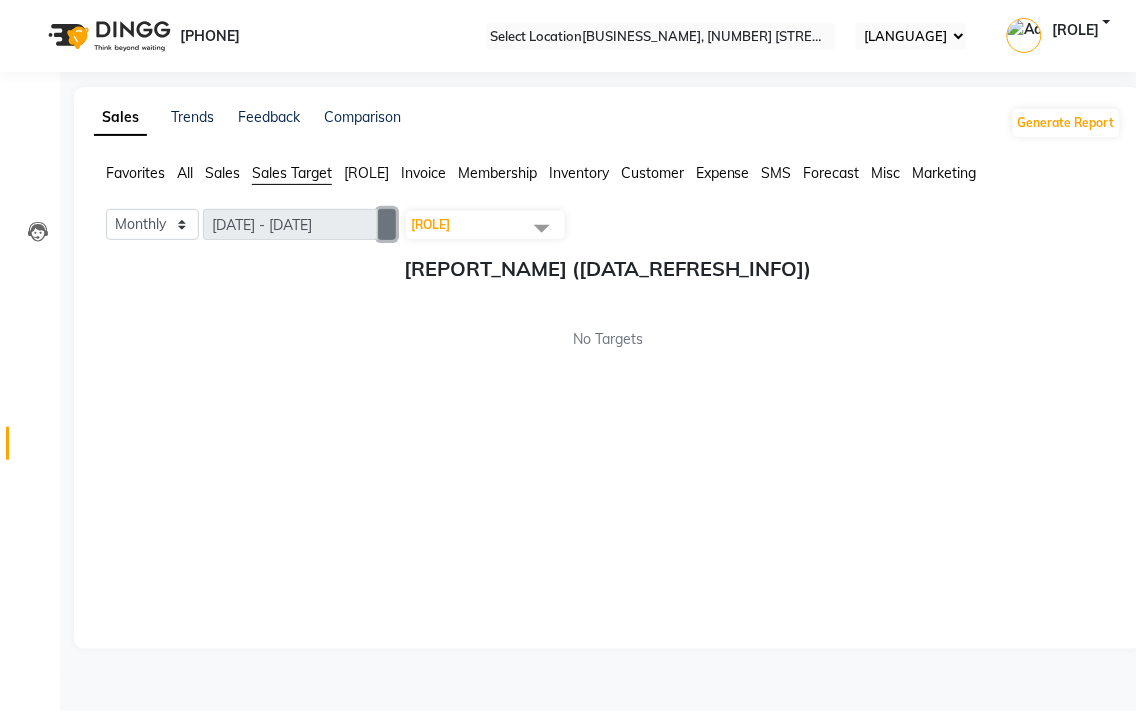 click at bounding box center (387, 224) 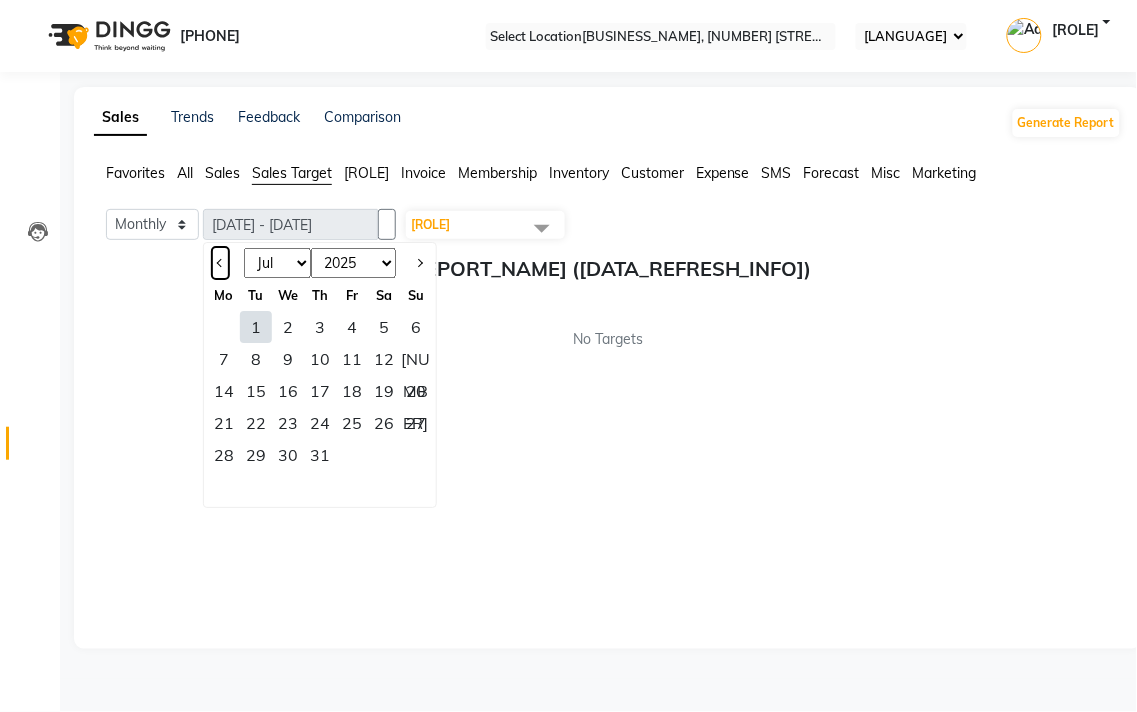click at bounding box center [220, 263] 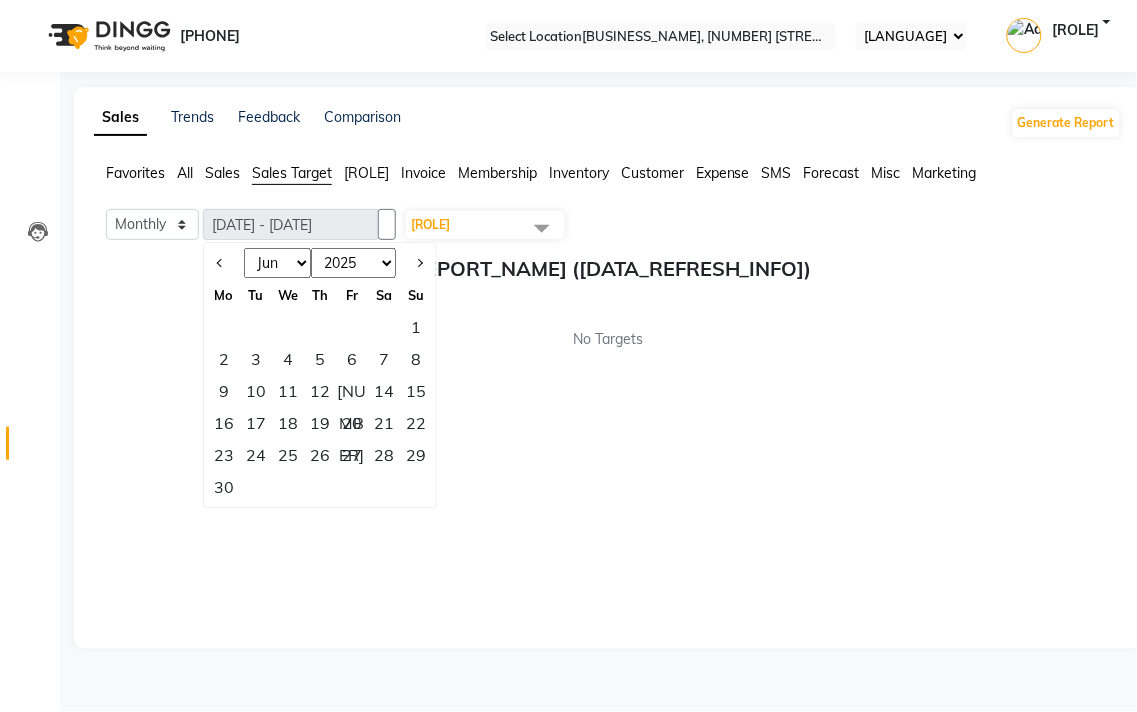 click on "1" at bounding box center (416, 327) 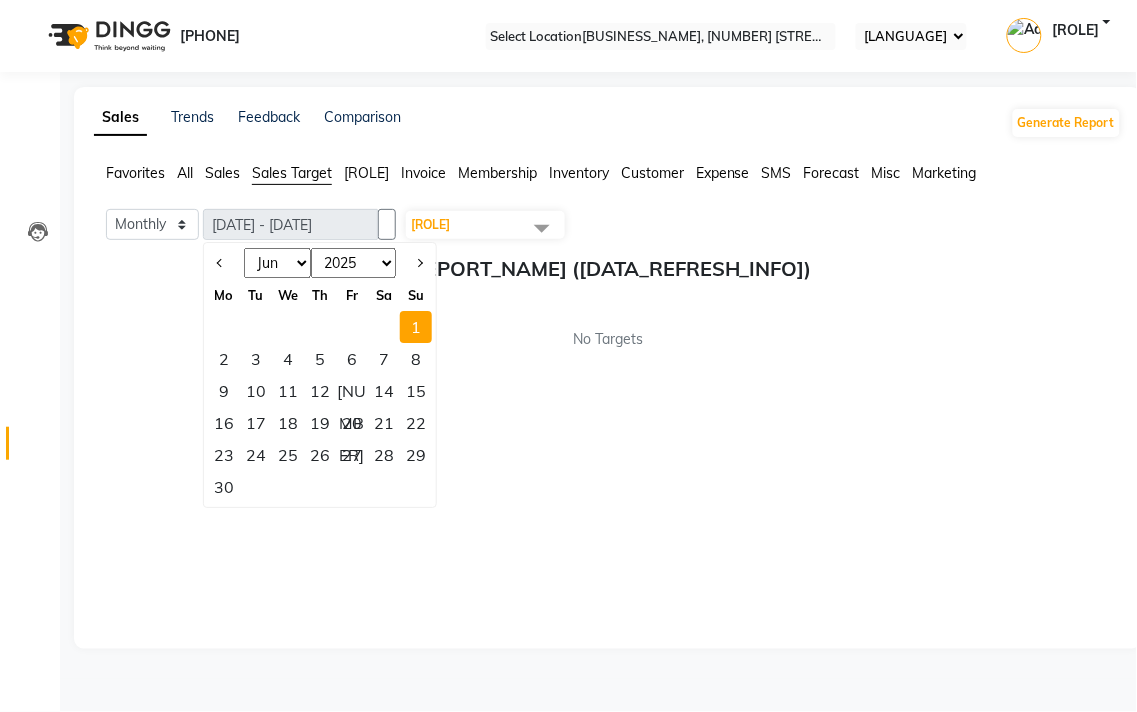 click on "30" at bounding box center [224, 487] 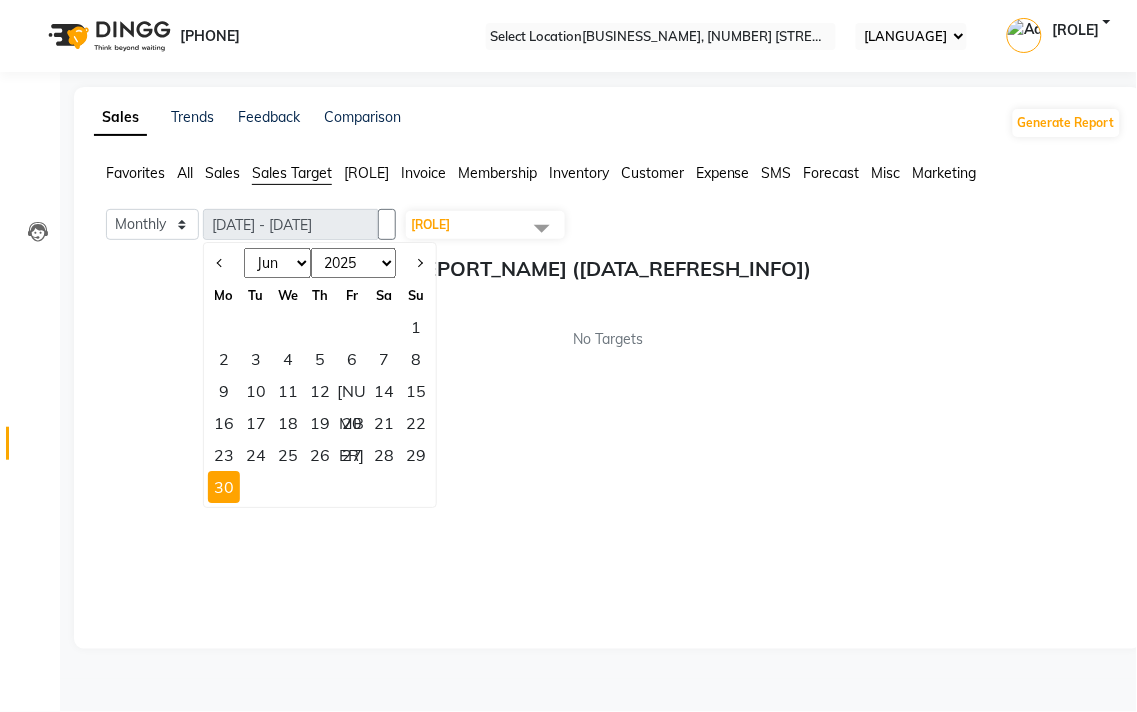 click on "1" at bounding box center [416, 327] 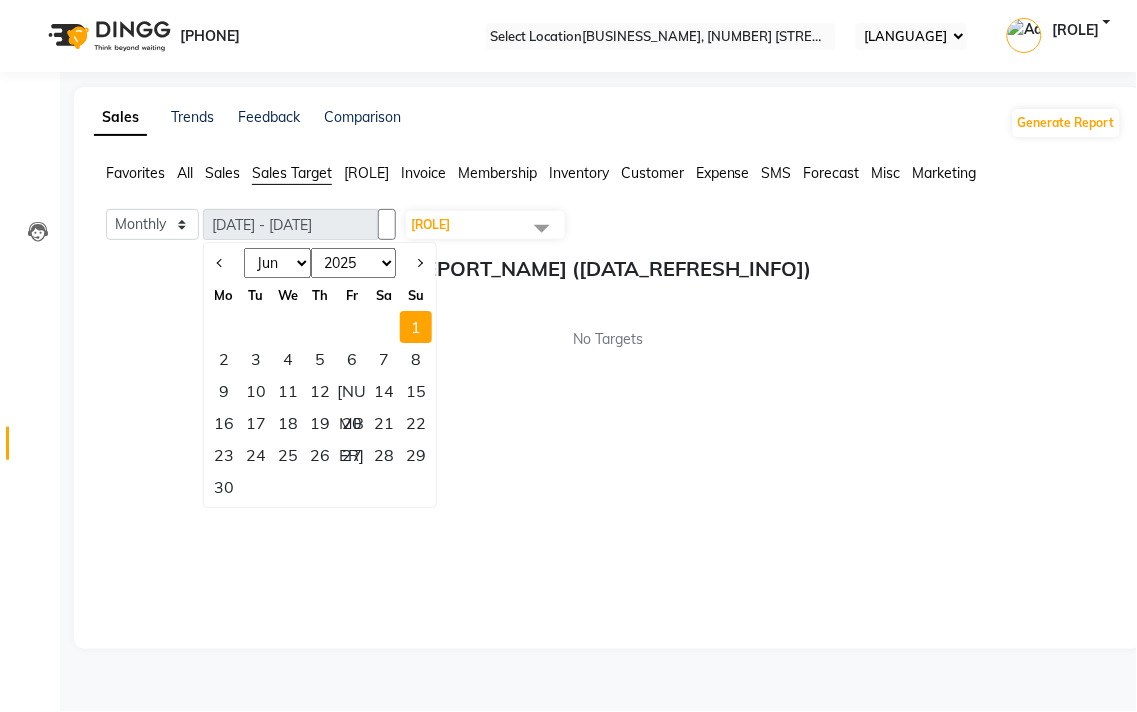 click on "Invoice" at bounding box center [135, 173] 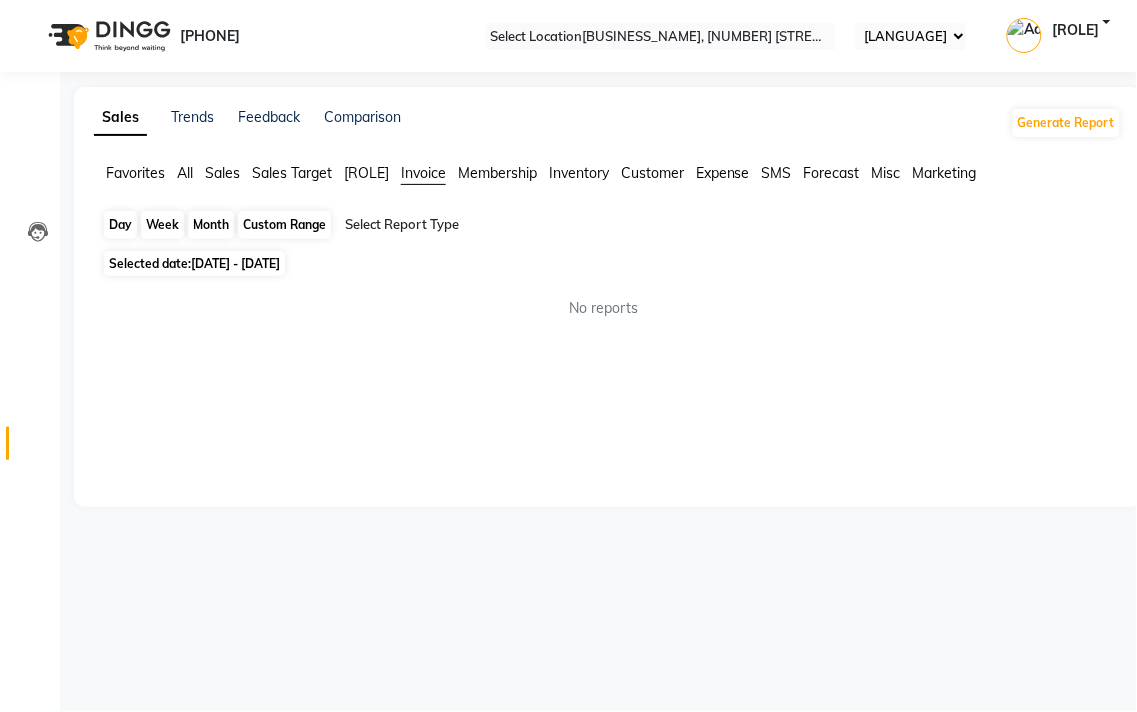 click on "Month" at bounding box center [211, 225] 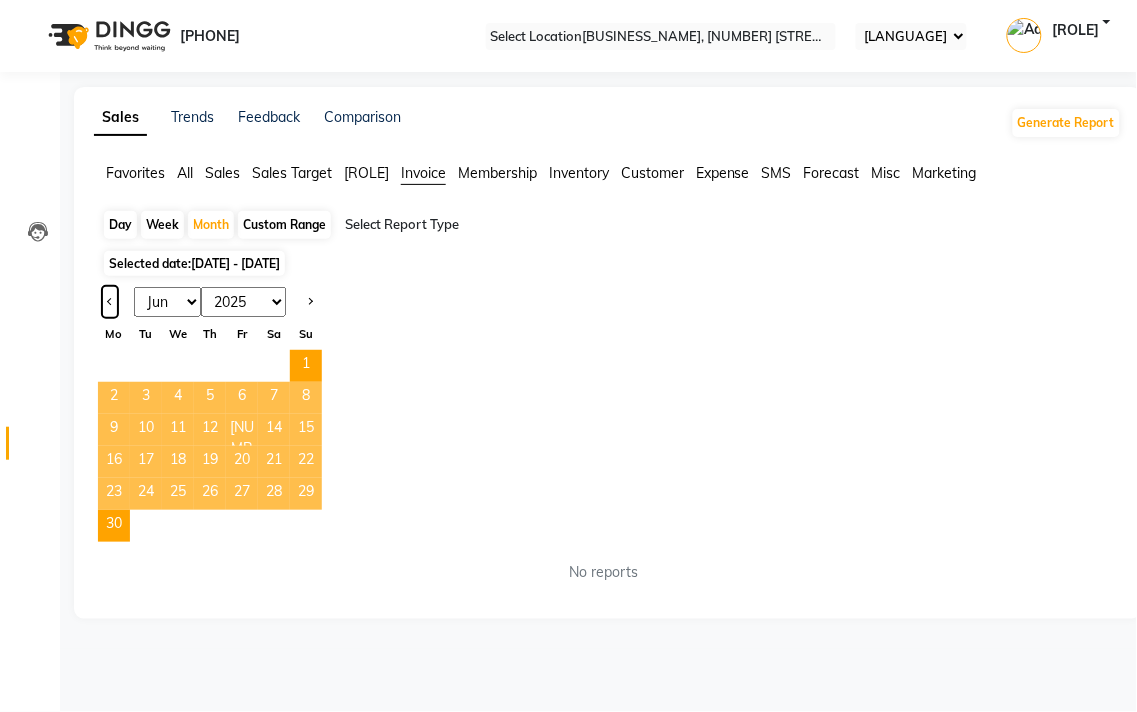 click at bounding box center [110, 302] 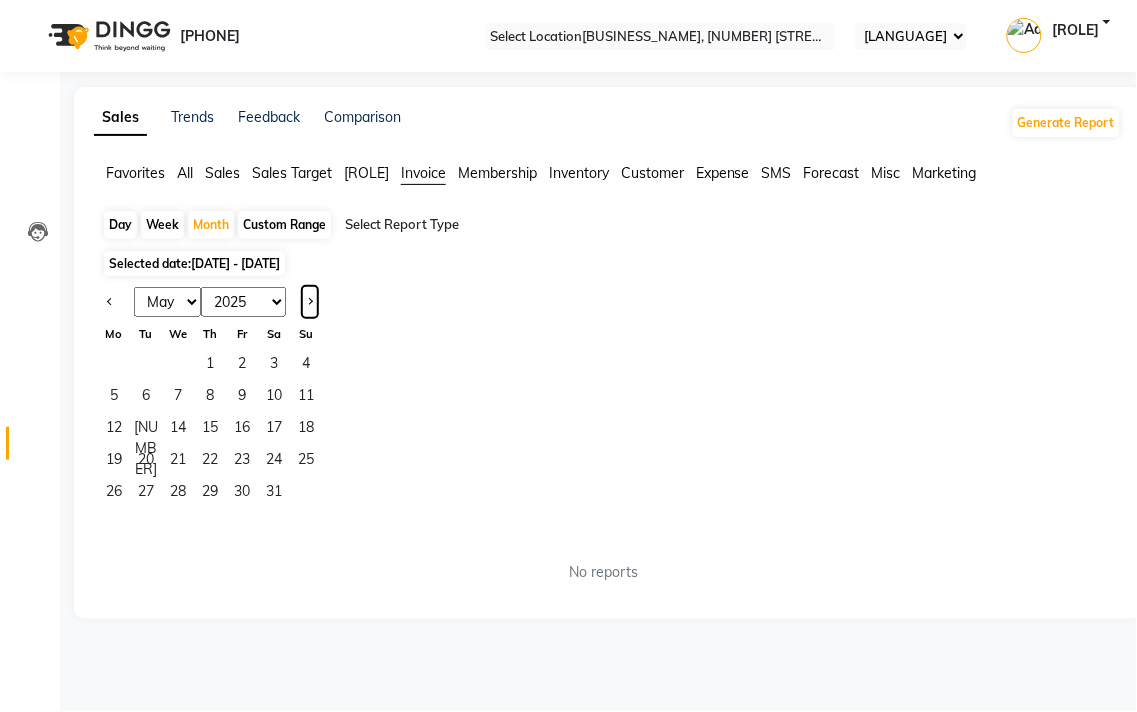 click at bounding box center [309, 300] 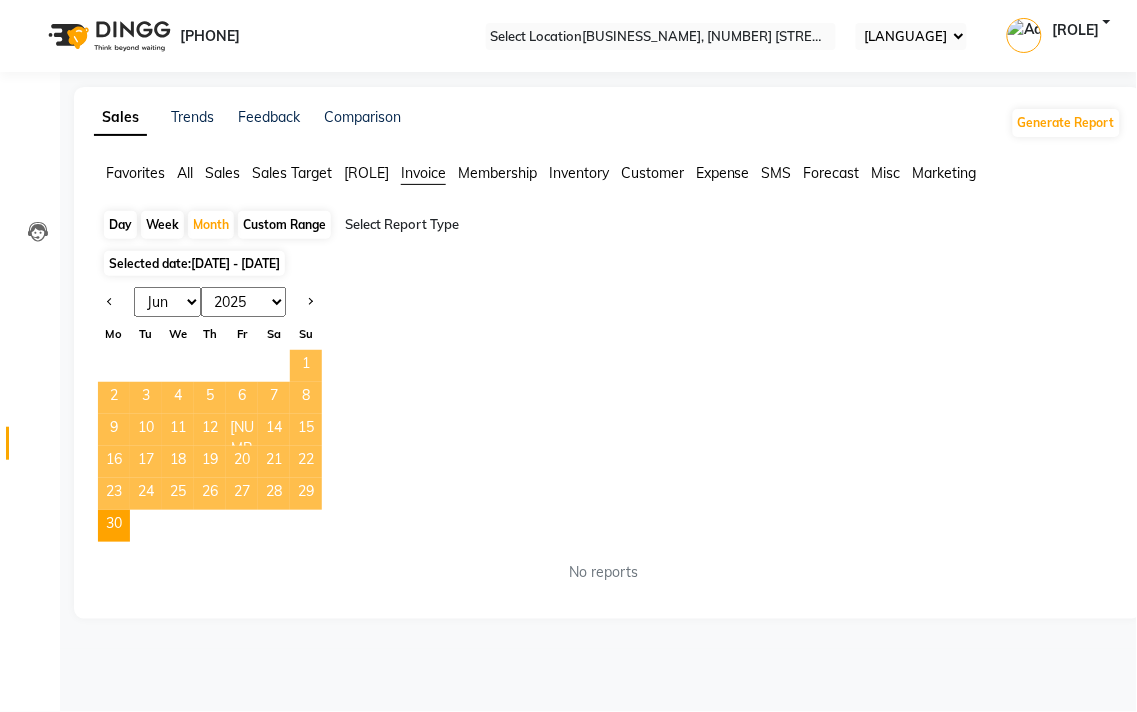 drag, startPoint x: 310, startPoint y: 357, endPoint x: 320, endPoint y: 352, distance: 11.18034 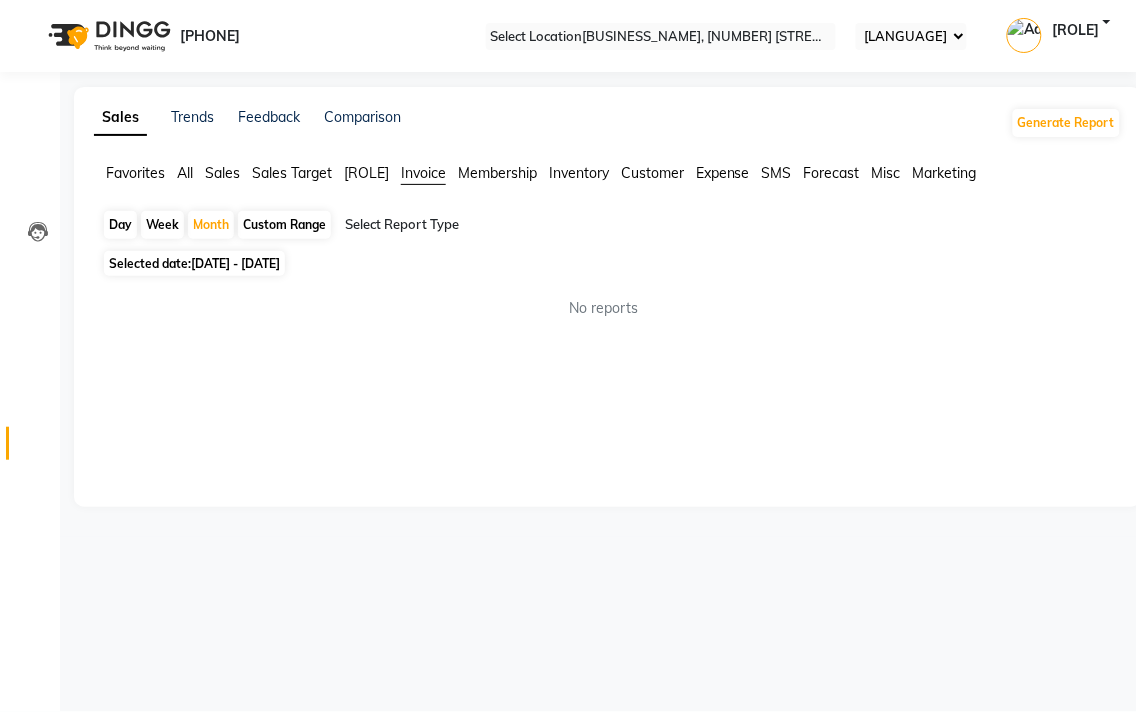 click on "Inventory" at bounding box center [135, 173] 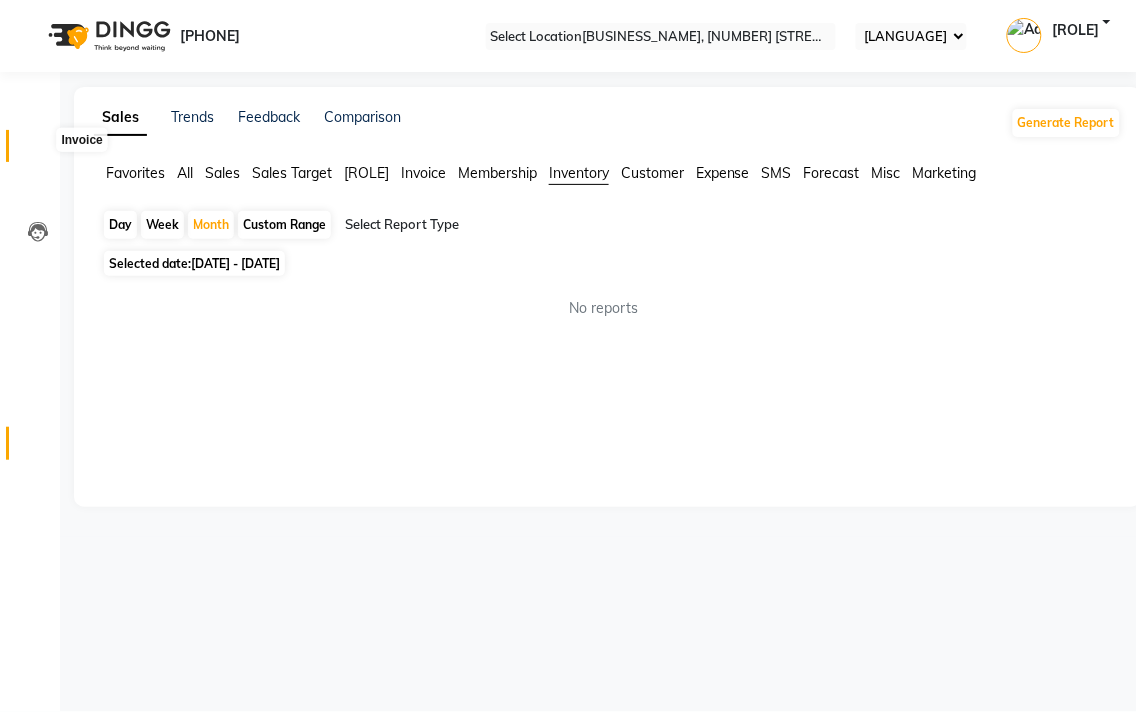 click at bounding box center [37, 151] 